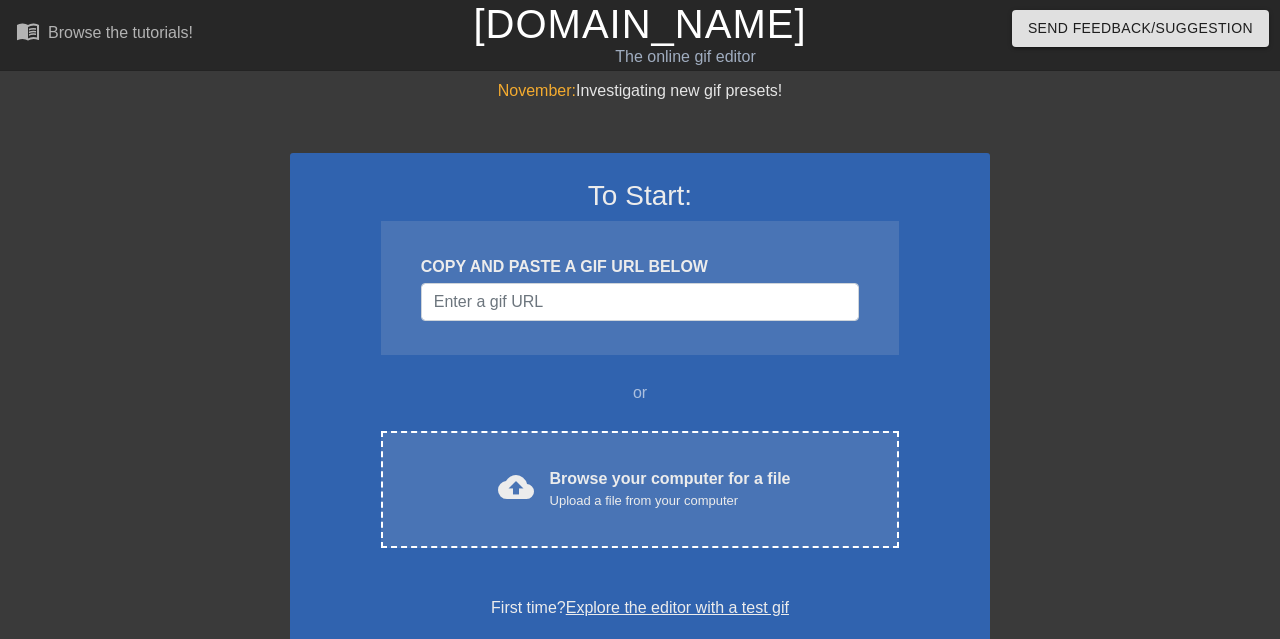 scroll, scrollTop: 0, scrollLeft: 0, axis: both 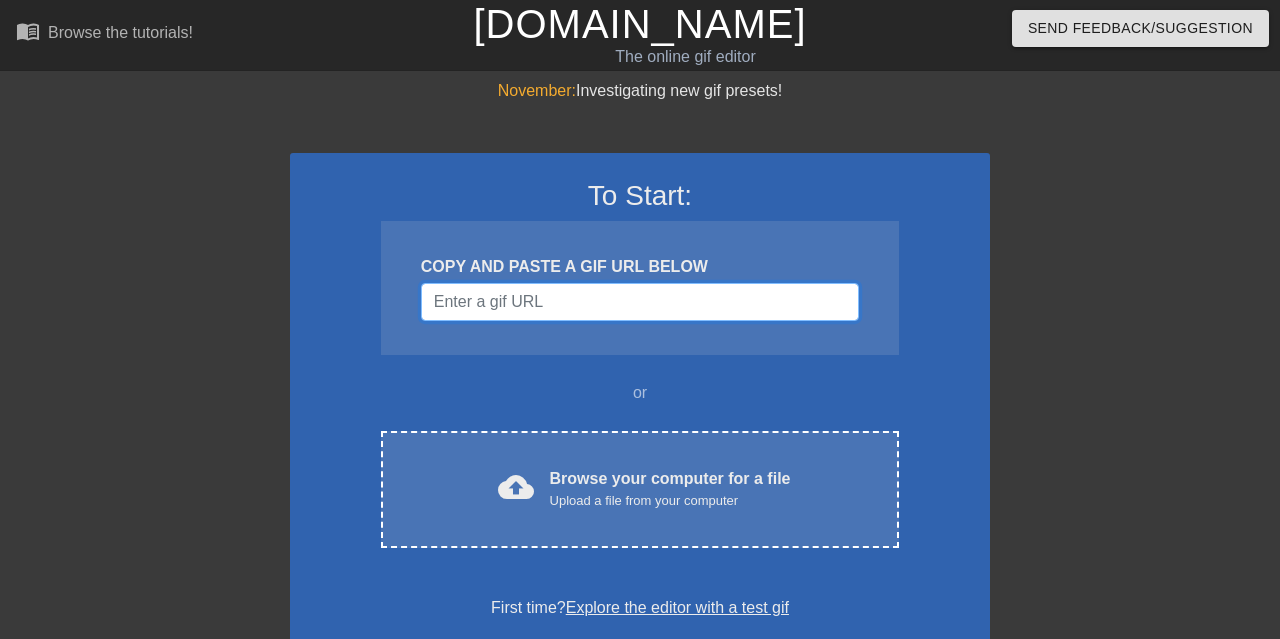 click at bounding box center [640, 302] 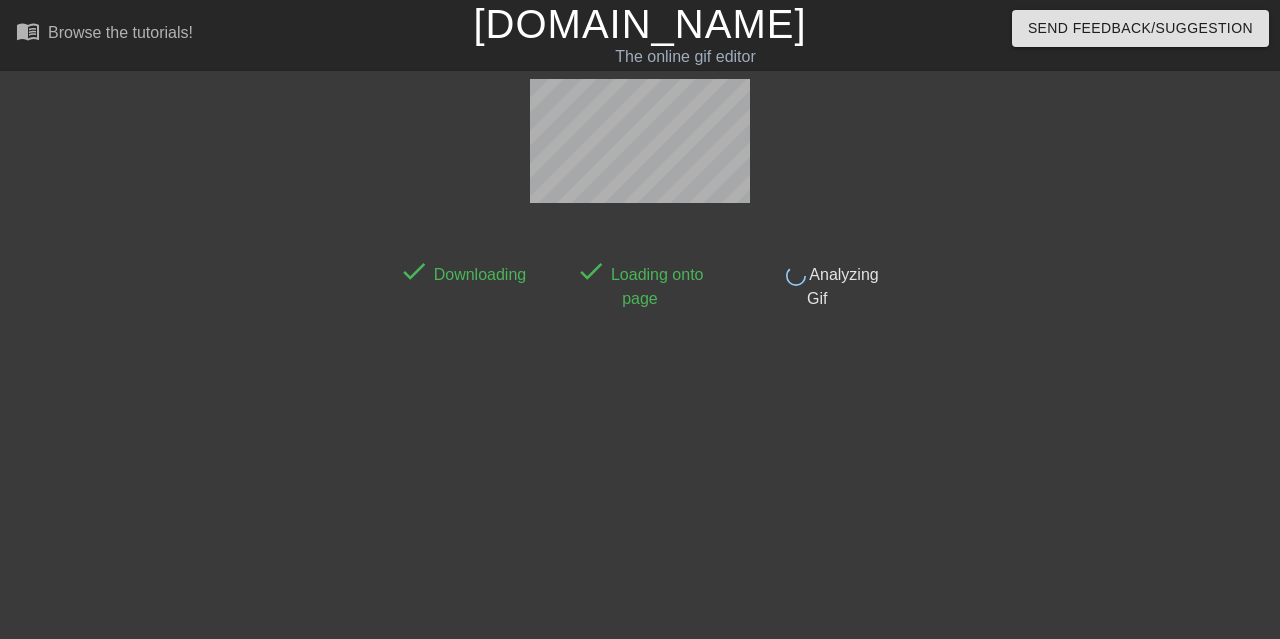 scroll, scrollTop: 49, scrollLeft: 0, axis: vertical 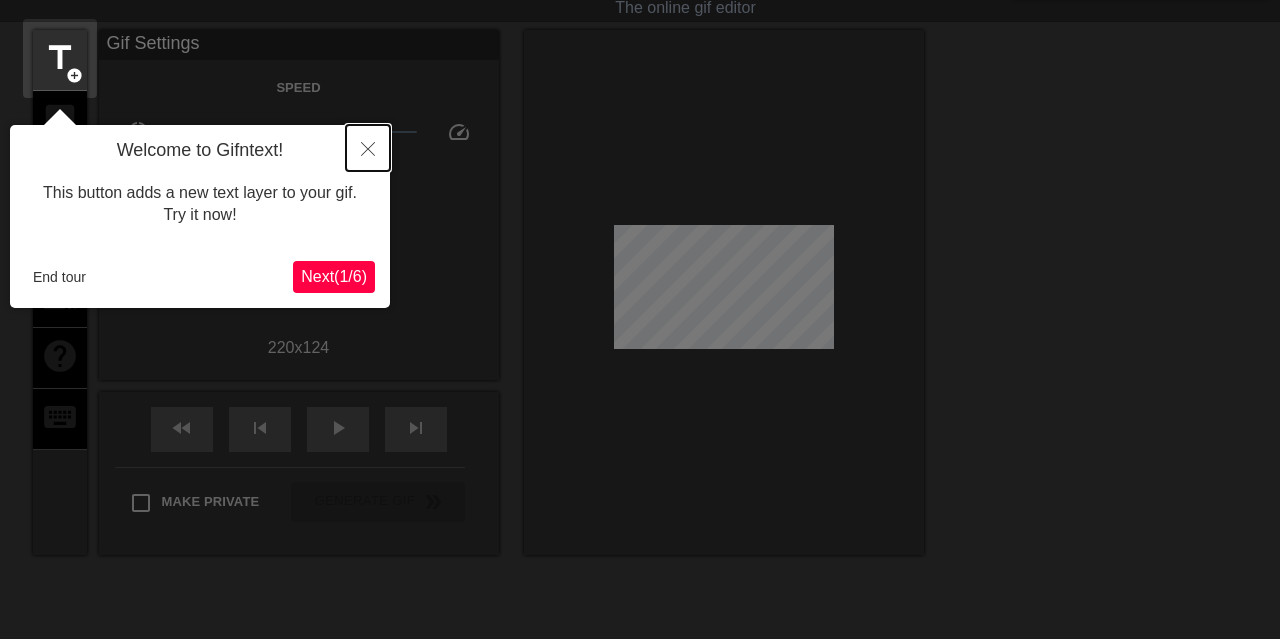 click 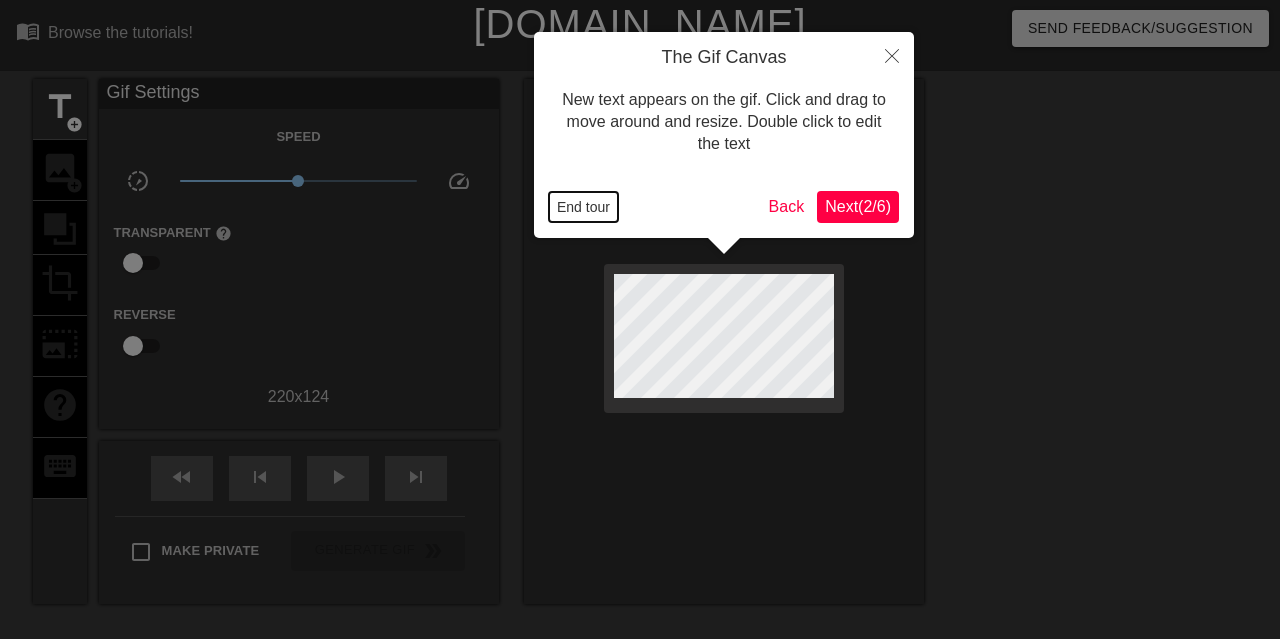 click on "End tour" at bounding box center [583, 207] 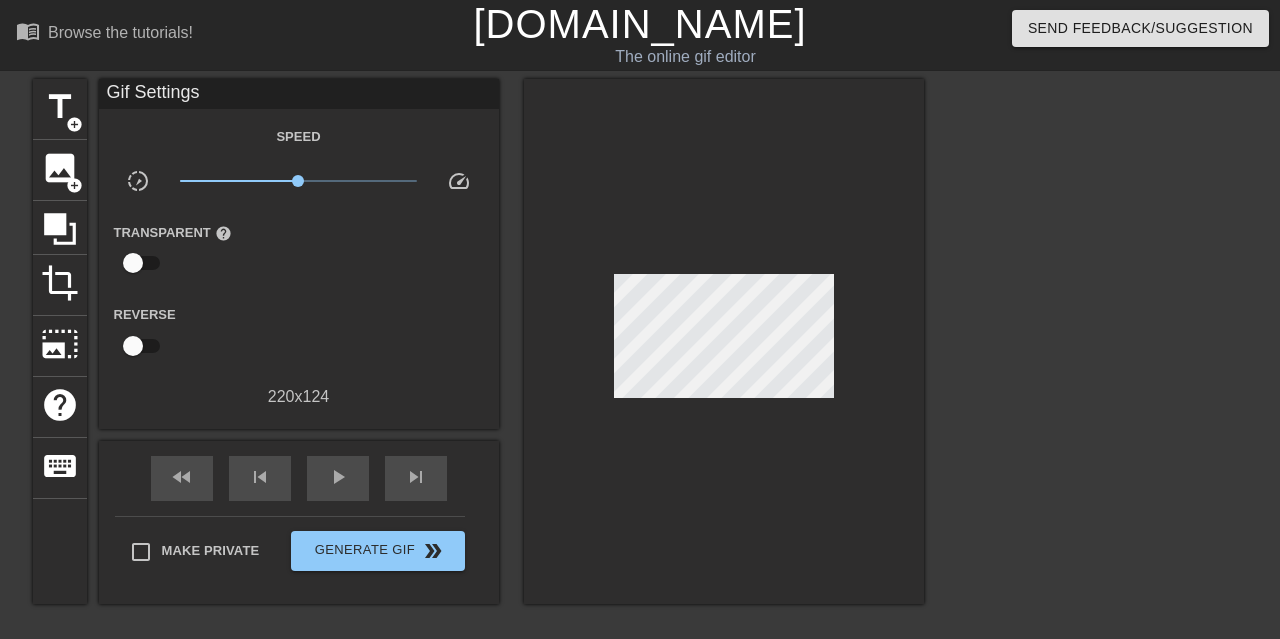 scroll, scrollTop: 208, scrollLeft: 0, axis: vertical 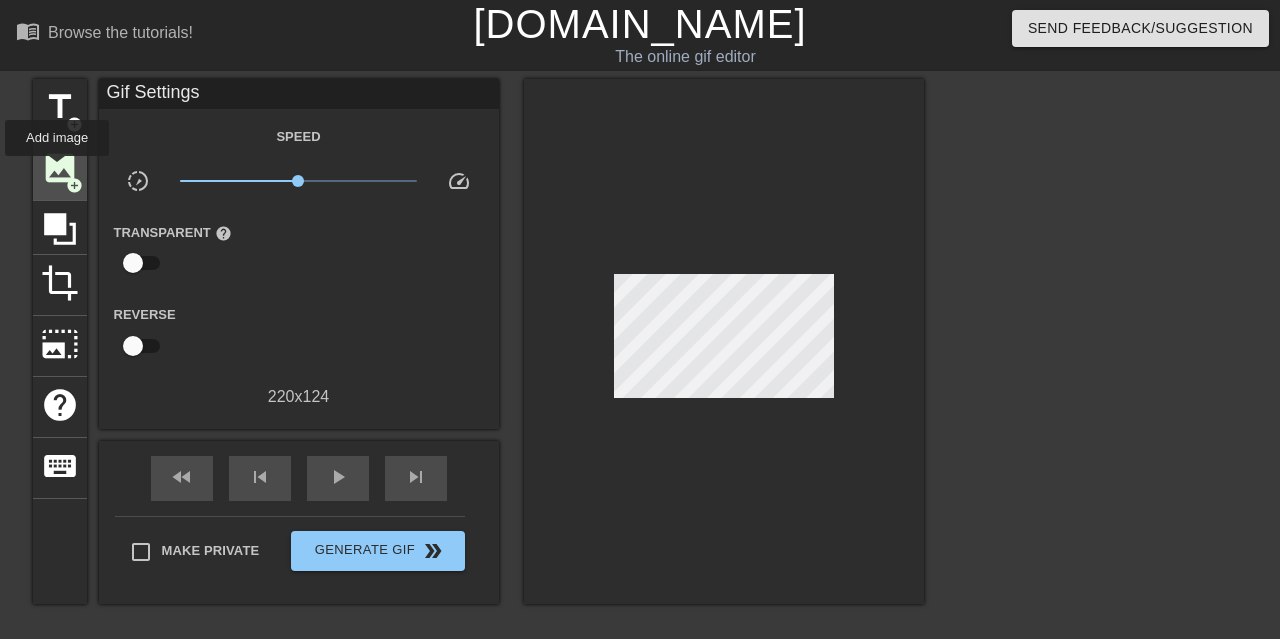 click on "image" at bounding box center (60, 168) 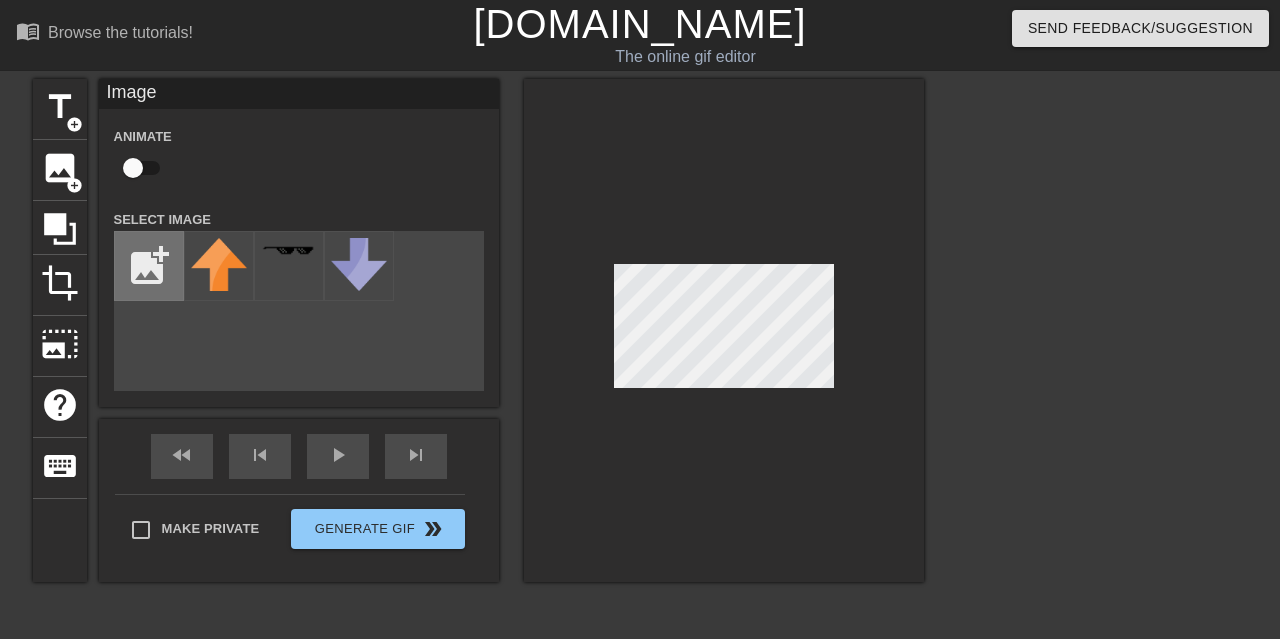 click at bounding box center [149, 266] 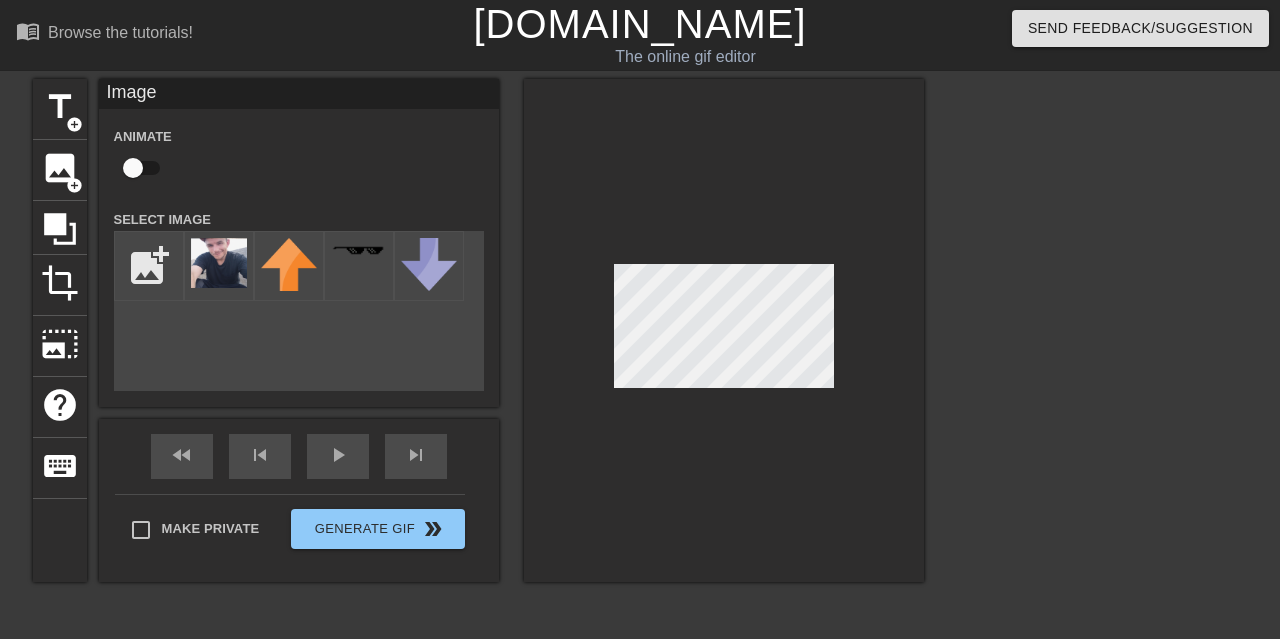 scroll, scrollTop: 162, scrollLeft: 0, axis: vertical 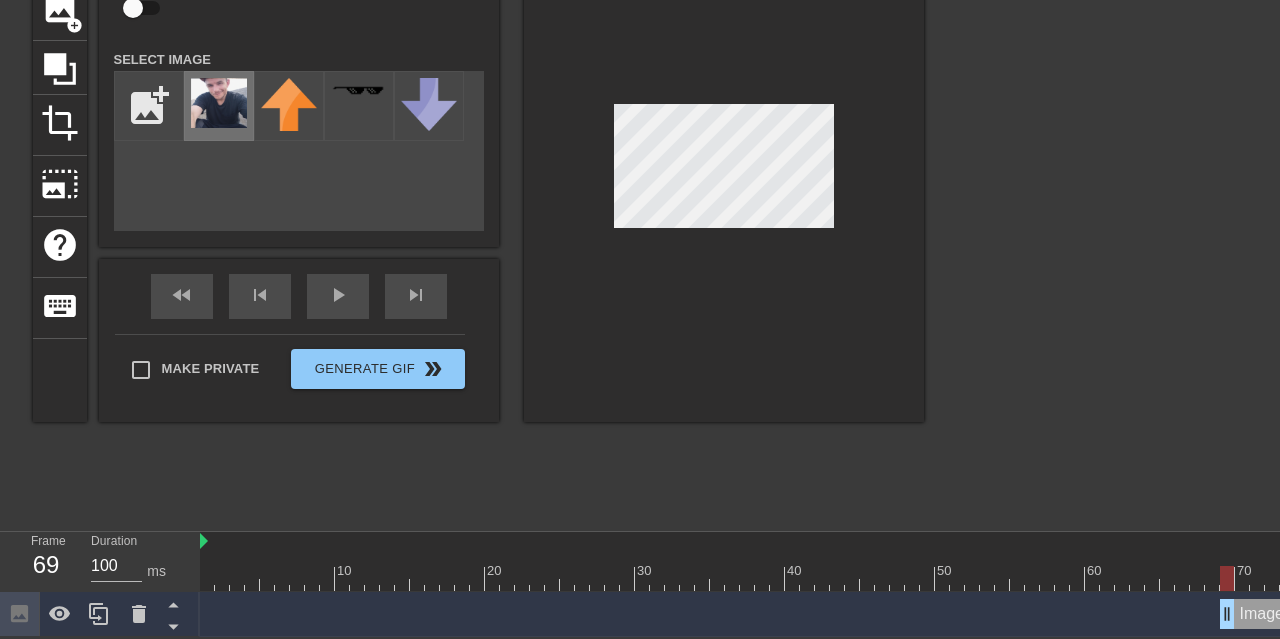 click at bounding box center [219, 103] 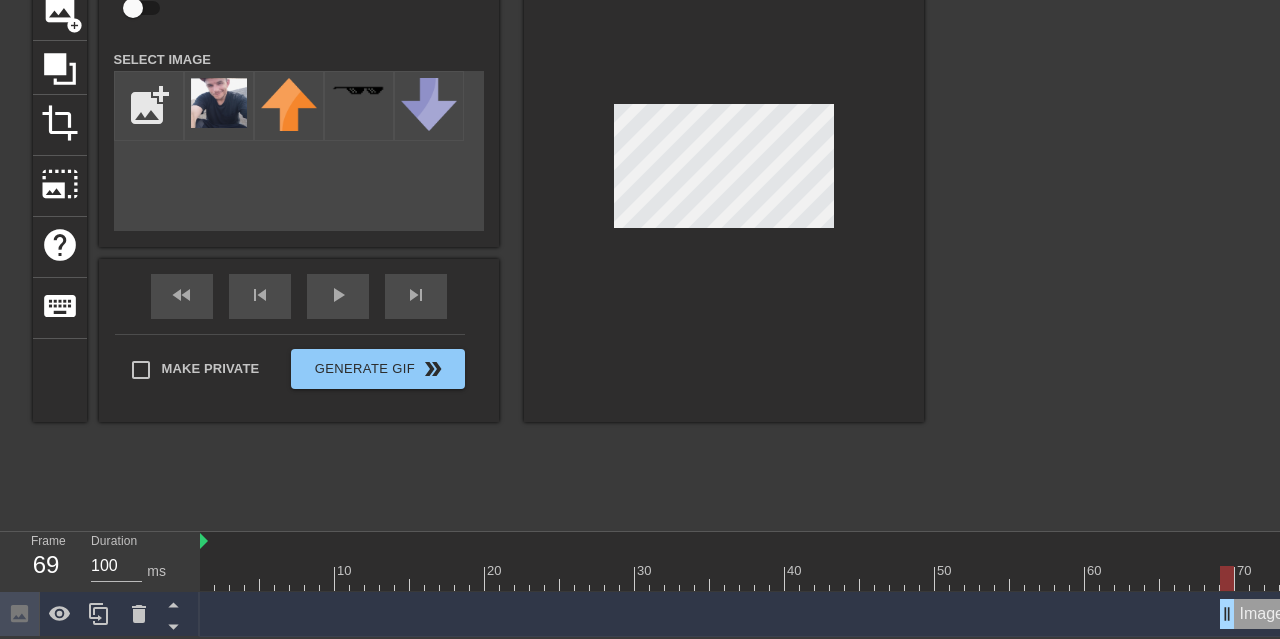 click at bounding box center [1098, 219] 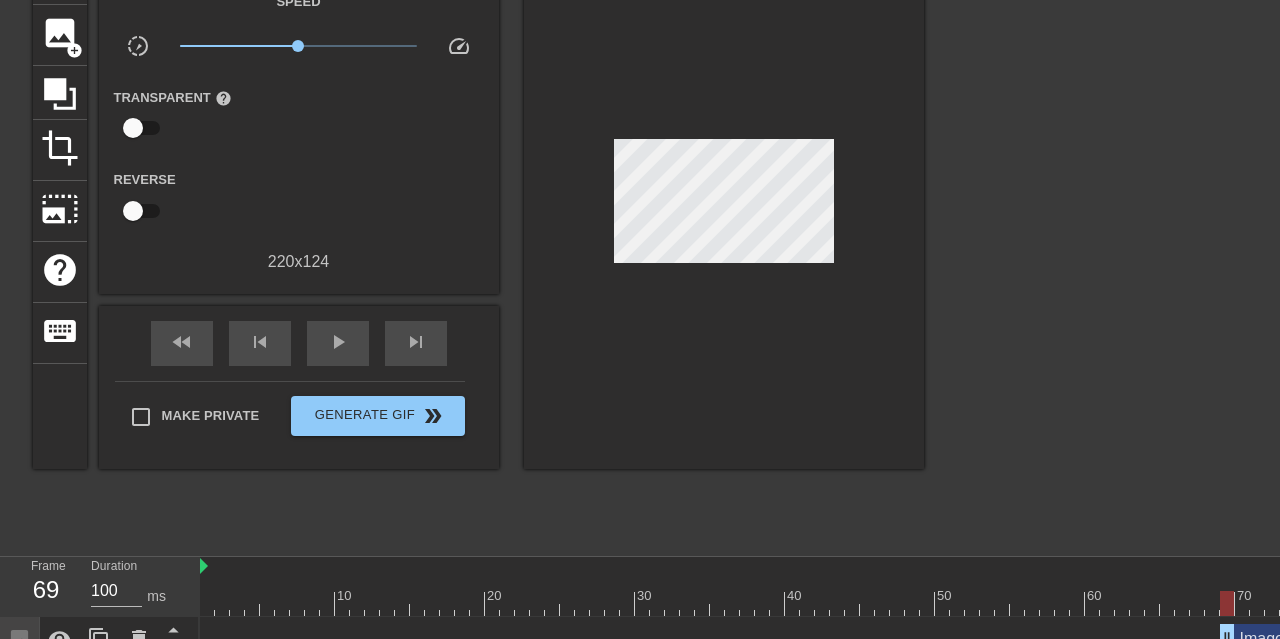scroll, scrollTop: 162, scrollLeft: 0, axis: vertical 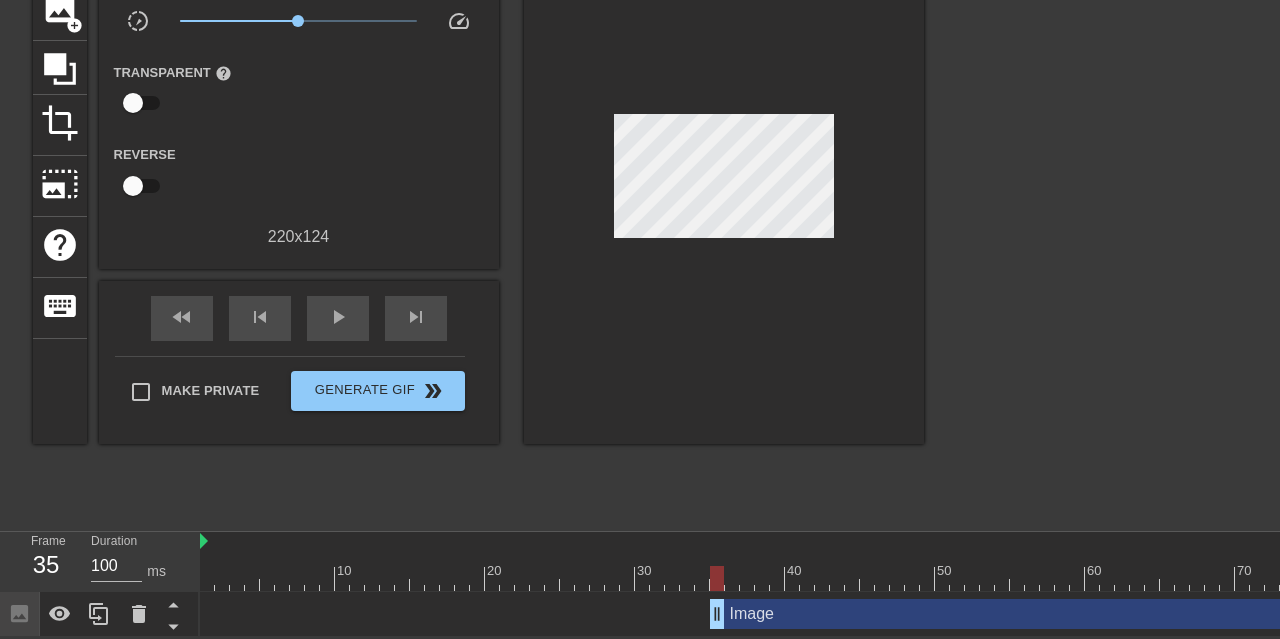 drag, startPoint x: 1225, startPoint y: 608, endPoint x: 713, endPoint y: 614, distance: 512.03516 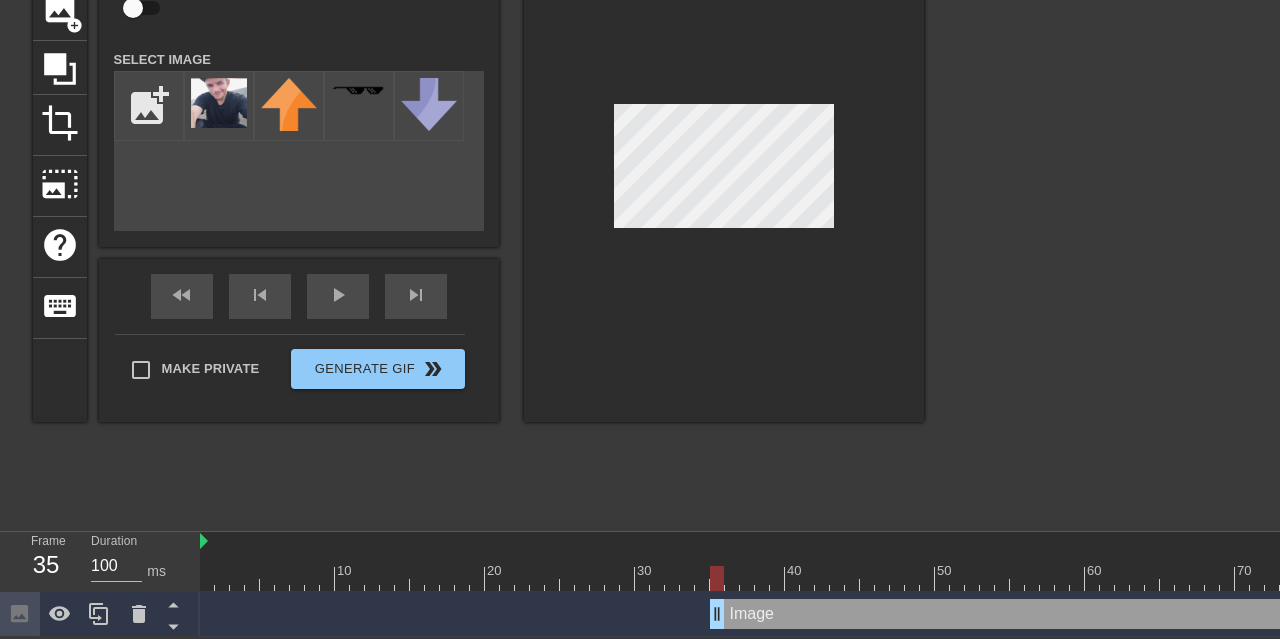 click at bounding box center (1098, 219) 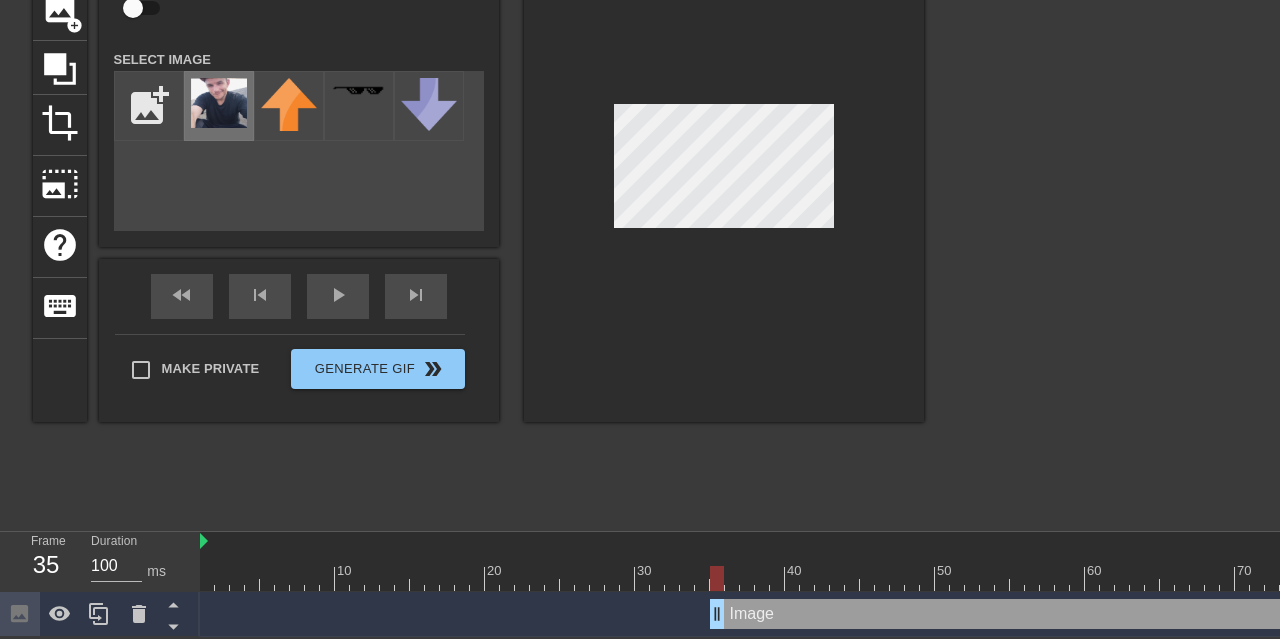 click at bounding box center (219, 103) 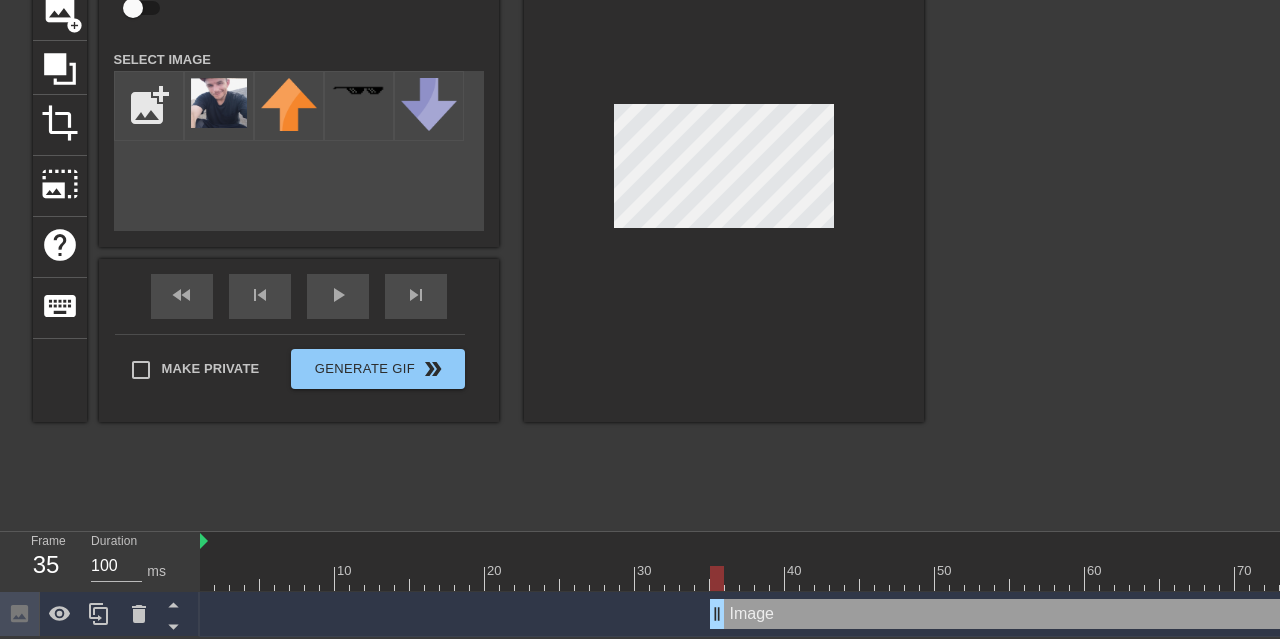 click on "Image drag_handle drag_handle" at bounding box center (1107, 614) 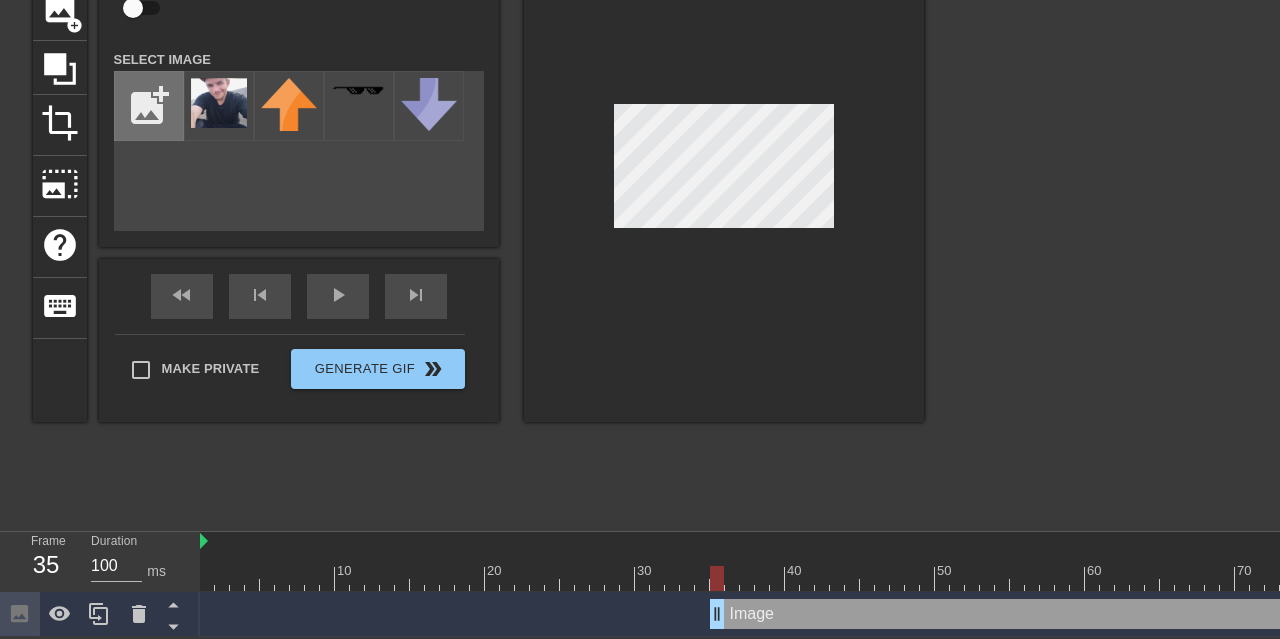 click at bounding box center (149, 106) 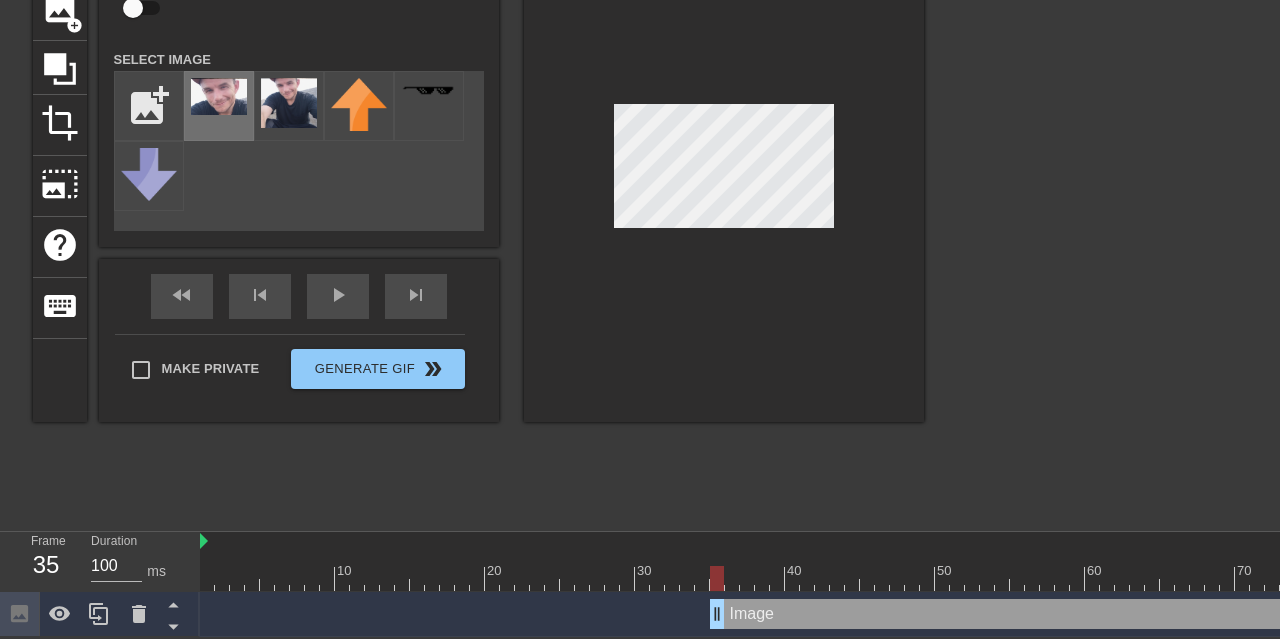 click at bounding box center [219, 96] 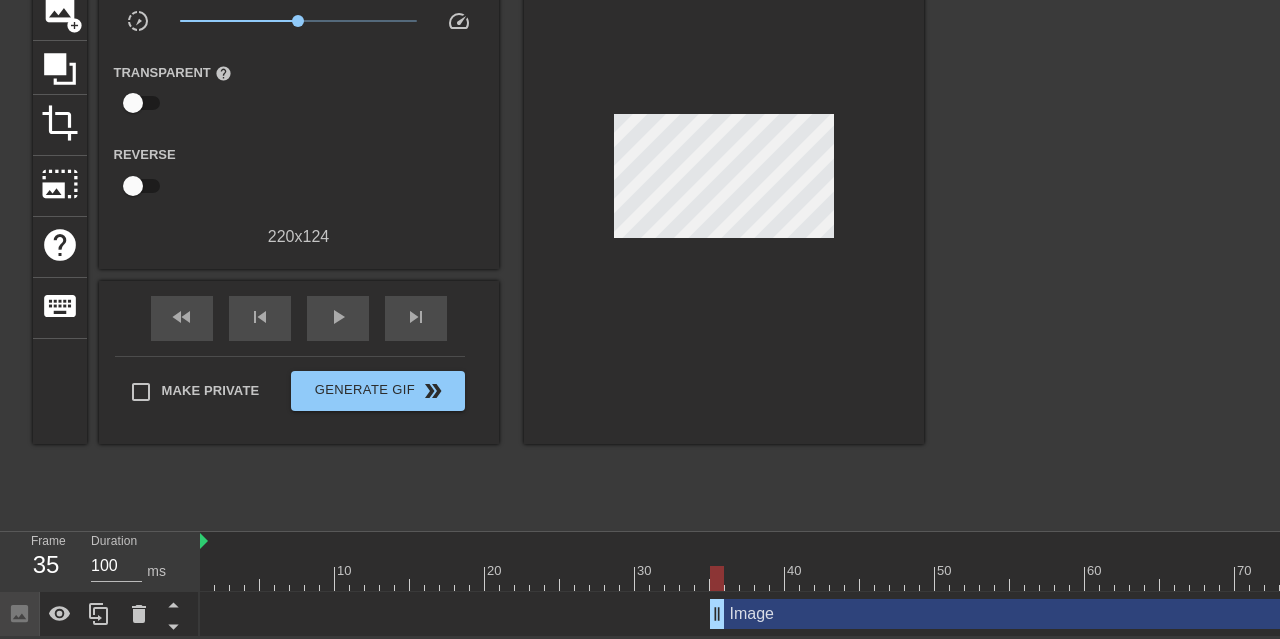 click on "title add_circle image add_circle crop photo_size_select_large help keyboard Gif Settings Speed slow_motion_video x1.00 speed Transparent help Reverse 220  x  124 fast_rewind skip_previous play_arrow skip_next Make Private Generate Gif double_arrow" at bounding box center [640, 219] 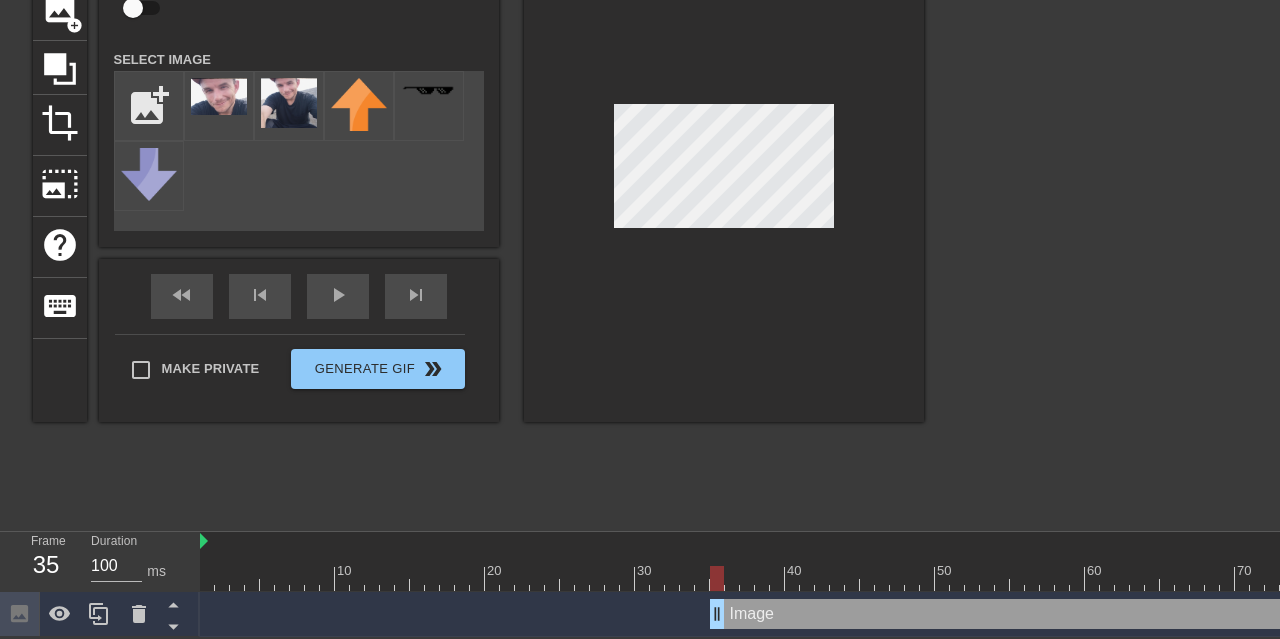 click at bounding box center (1098, 219) 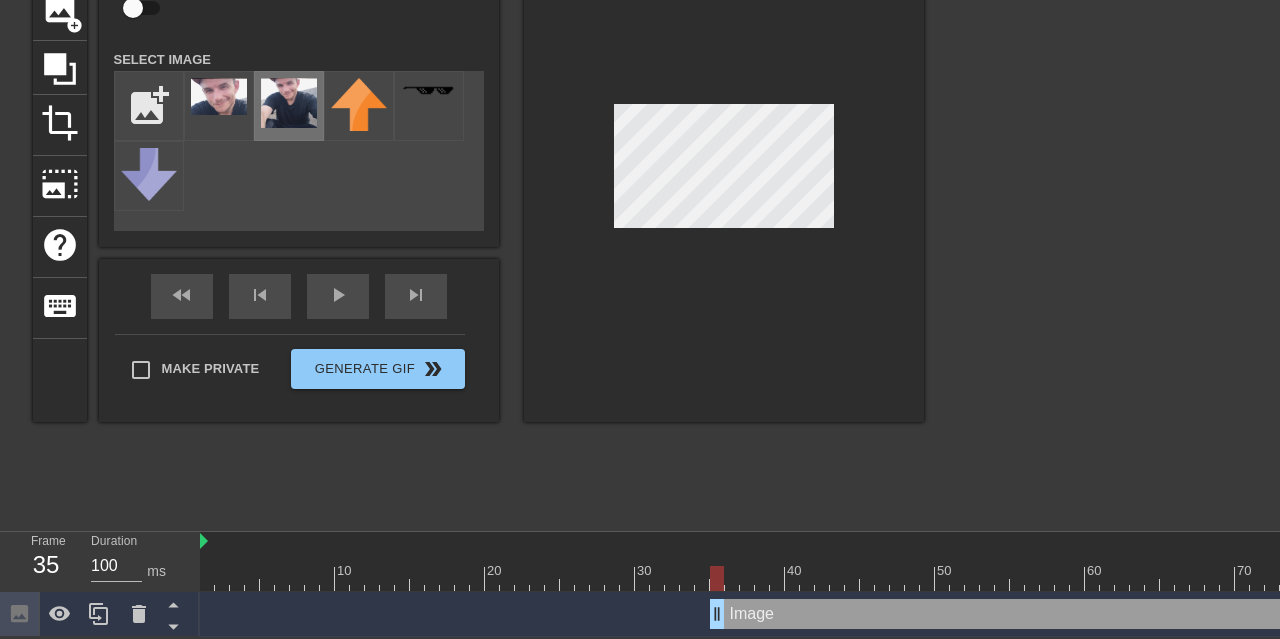 click at bounding box center [289, 103] 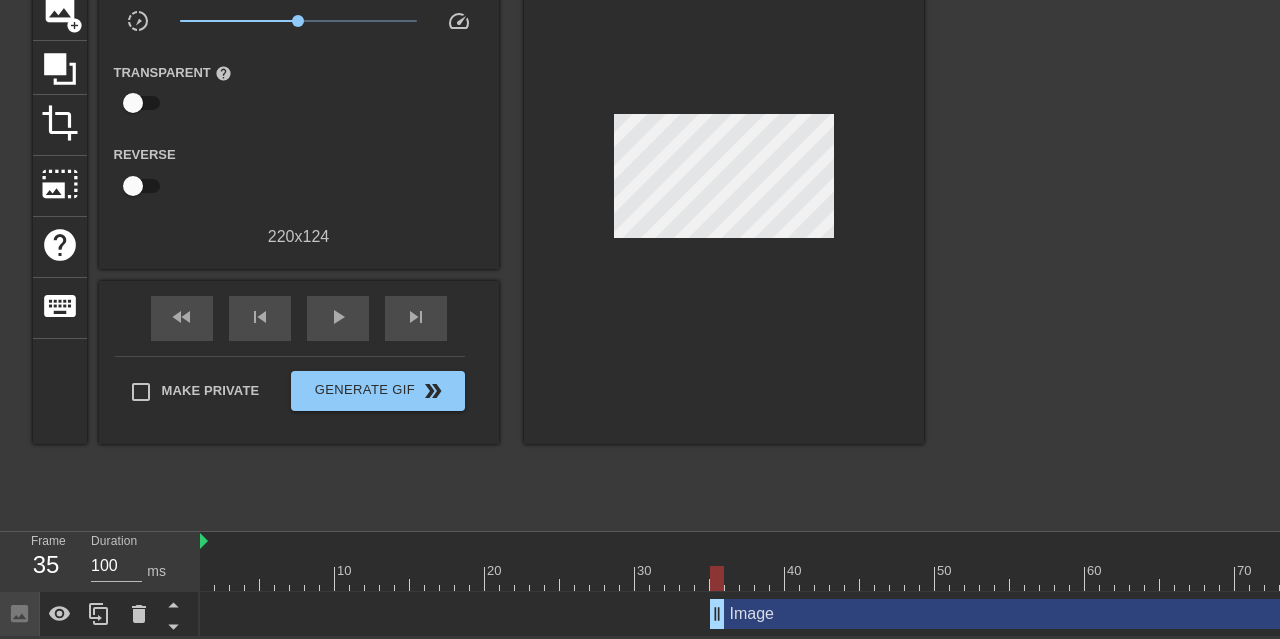 click at bounding box center [724, 181] 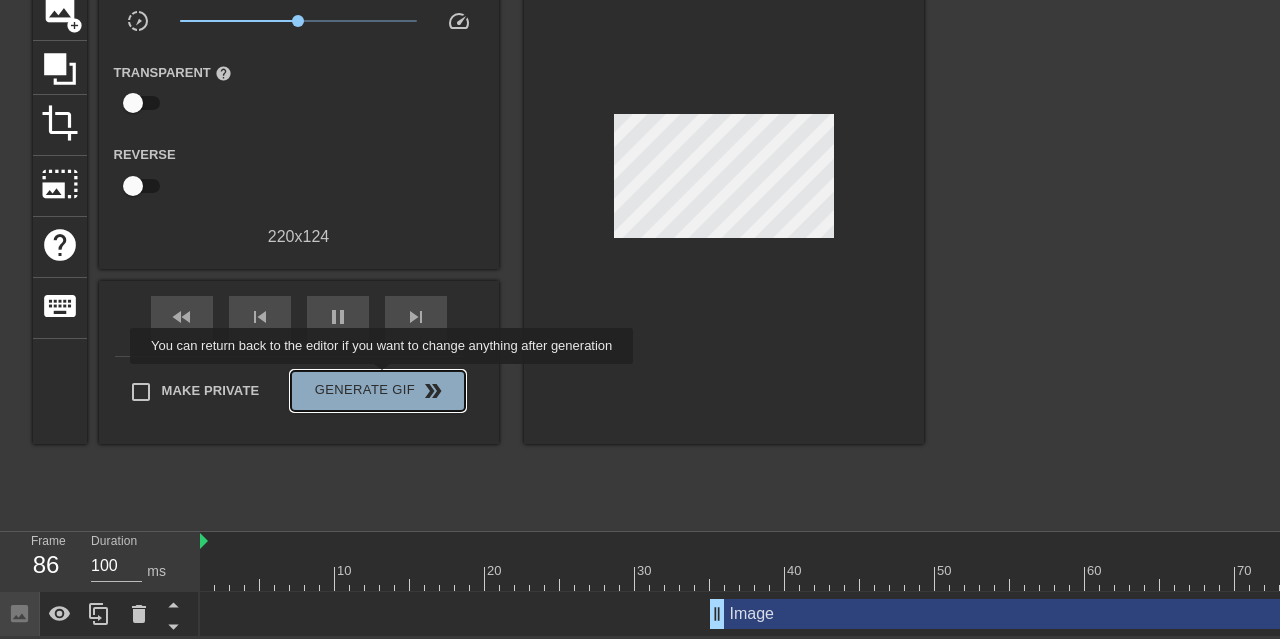 click on "Generate Gif double_arrow" at bounding box center (377, 391) 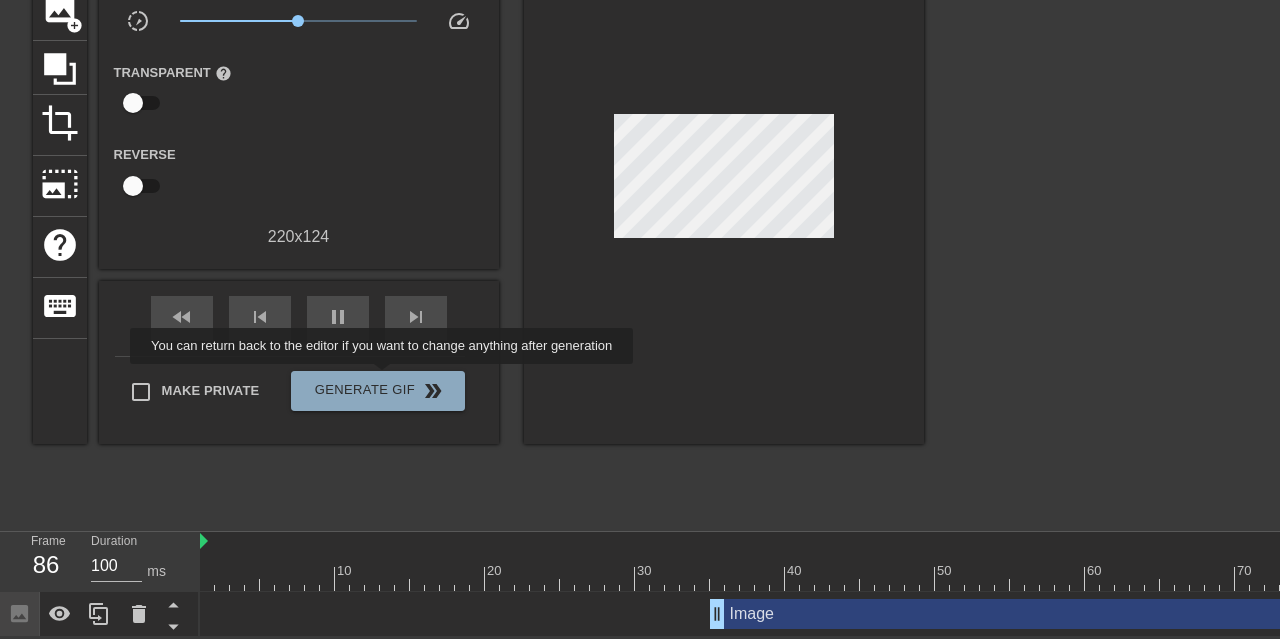 scroll, scrollTop: 49, scrollLeft: 0, axis: vertical 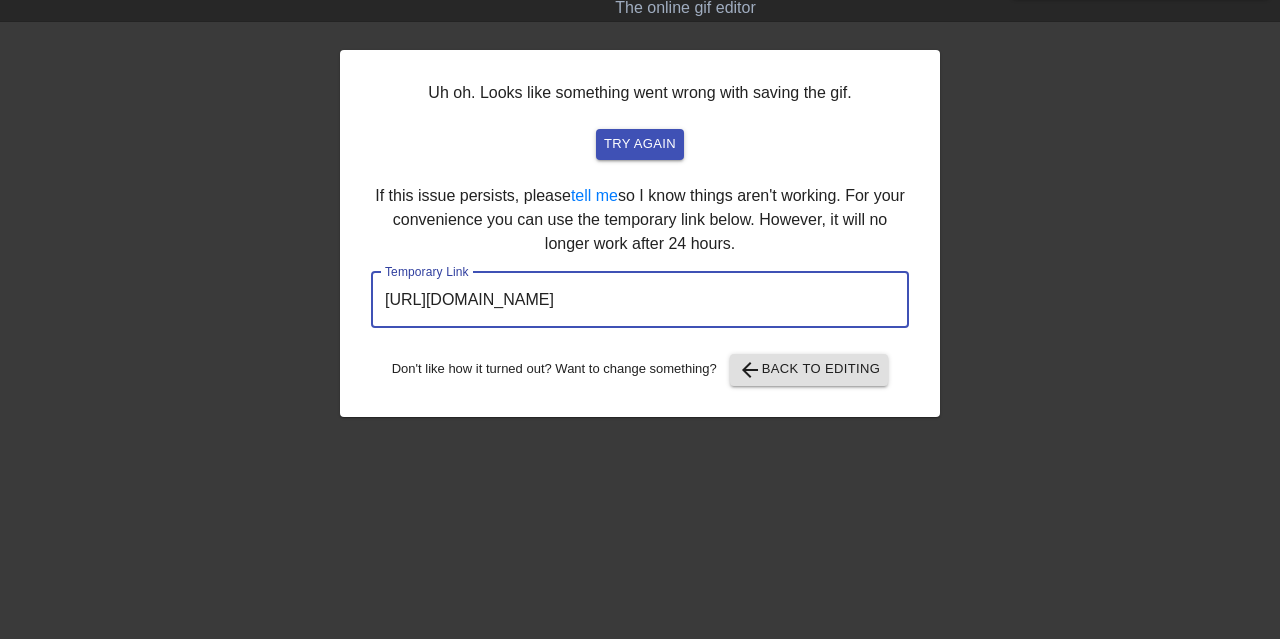 drag, startPoint x: 816, startPoint y: 303, endPoint x: 179, endPoint y: 330, distance: 637.57196 